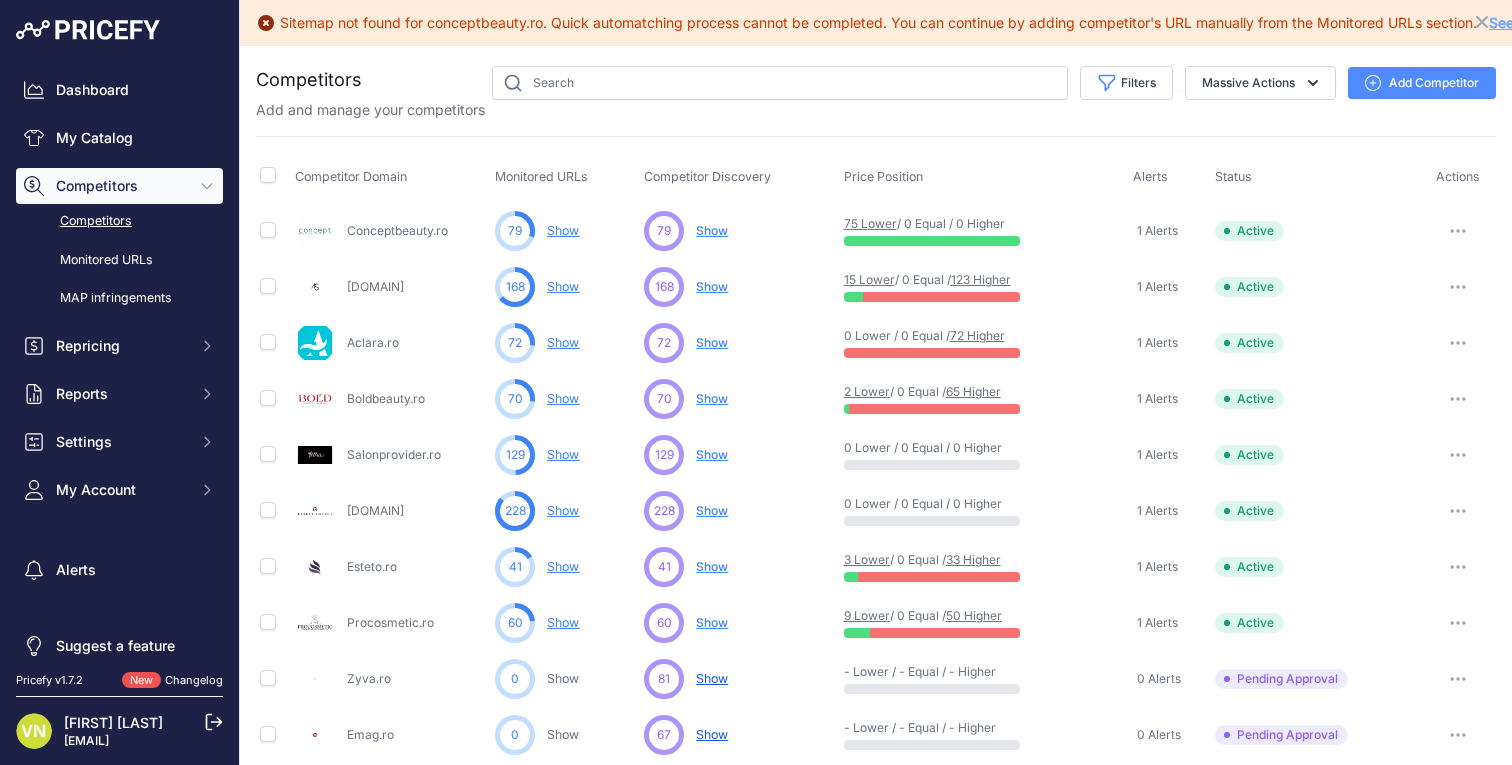 scroll, scrollTop: 0, scrollLeft: 0, axis: both 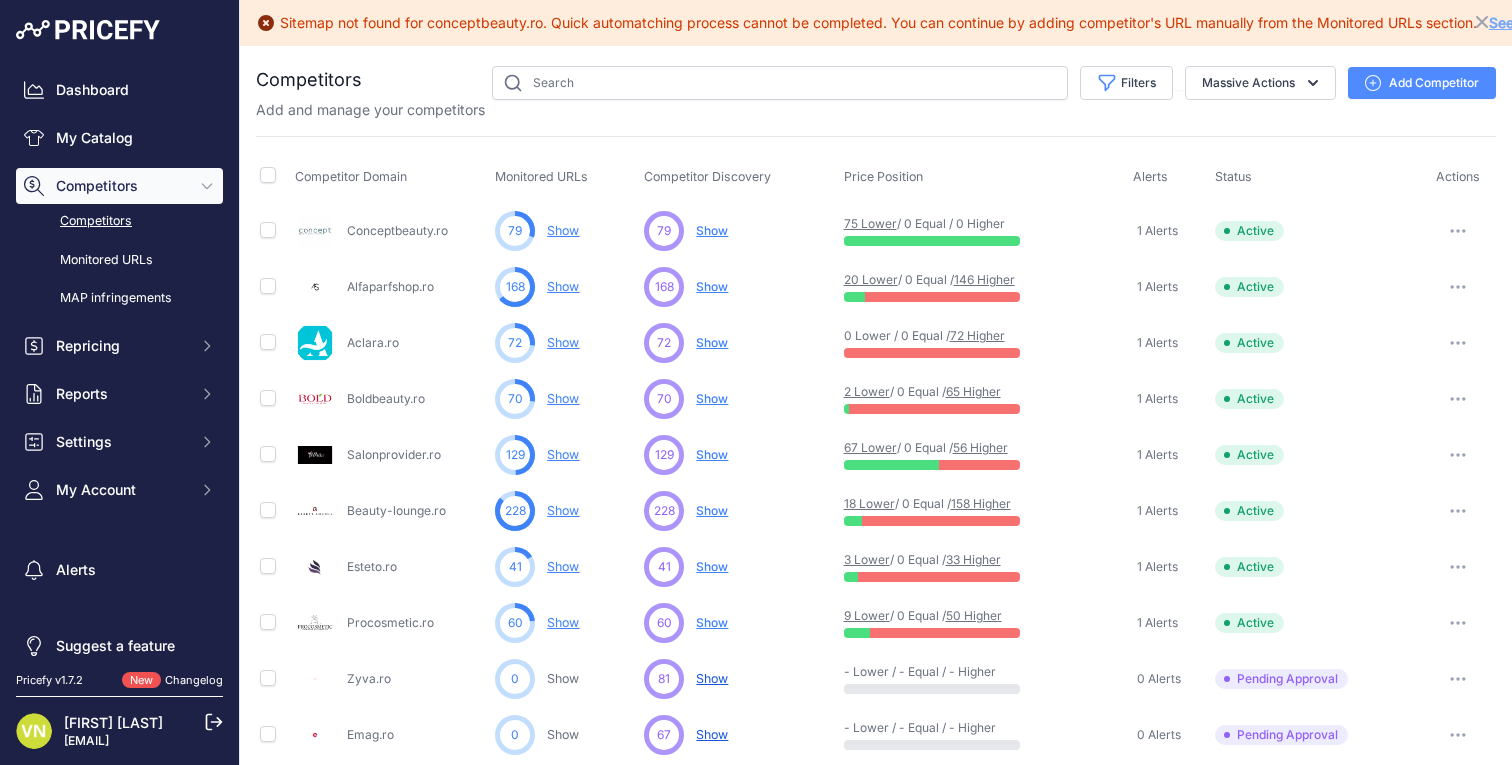 click on "Alfaparfshop.ro" at bounding box center (390, 286) 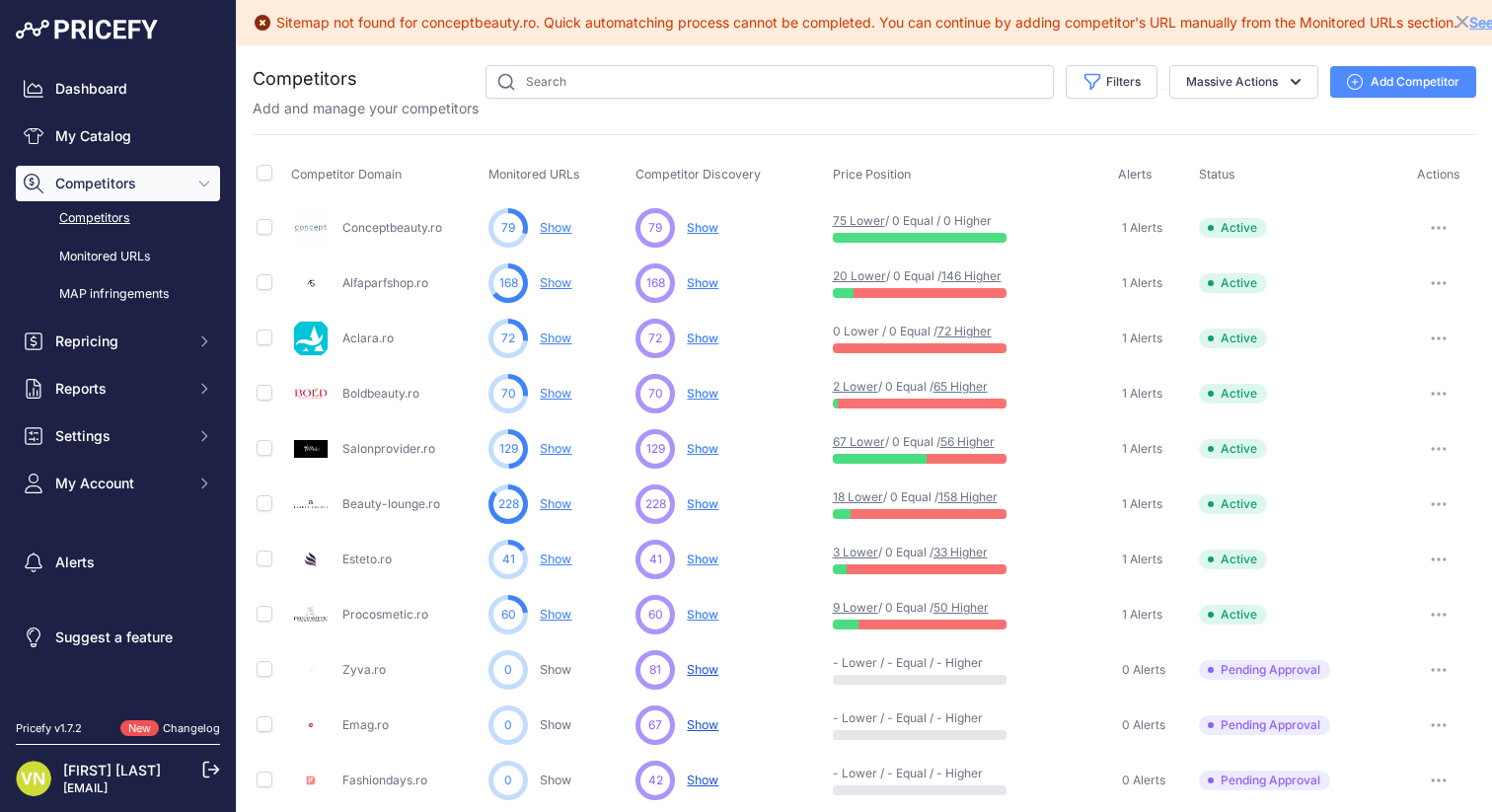 click on "146
Higher" at bounding box center (971, 275) 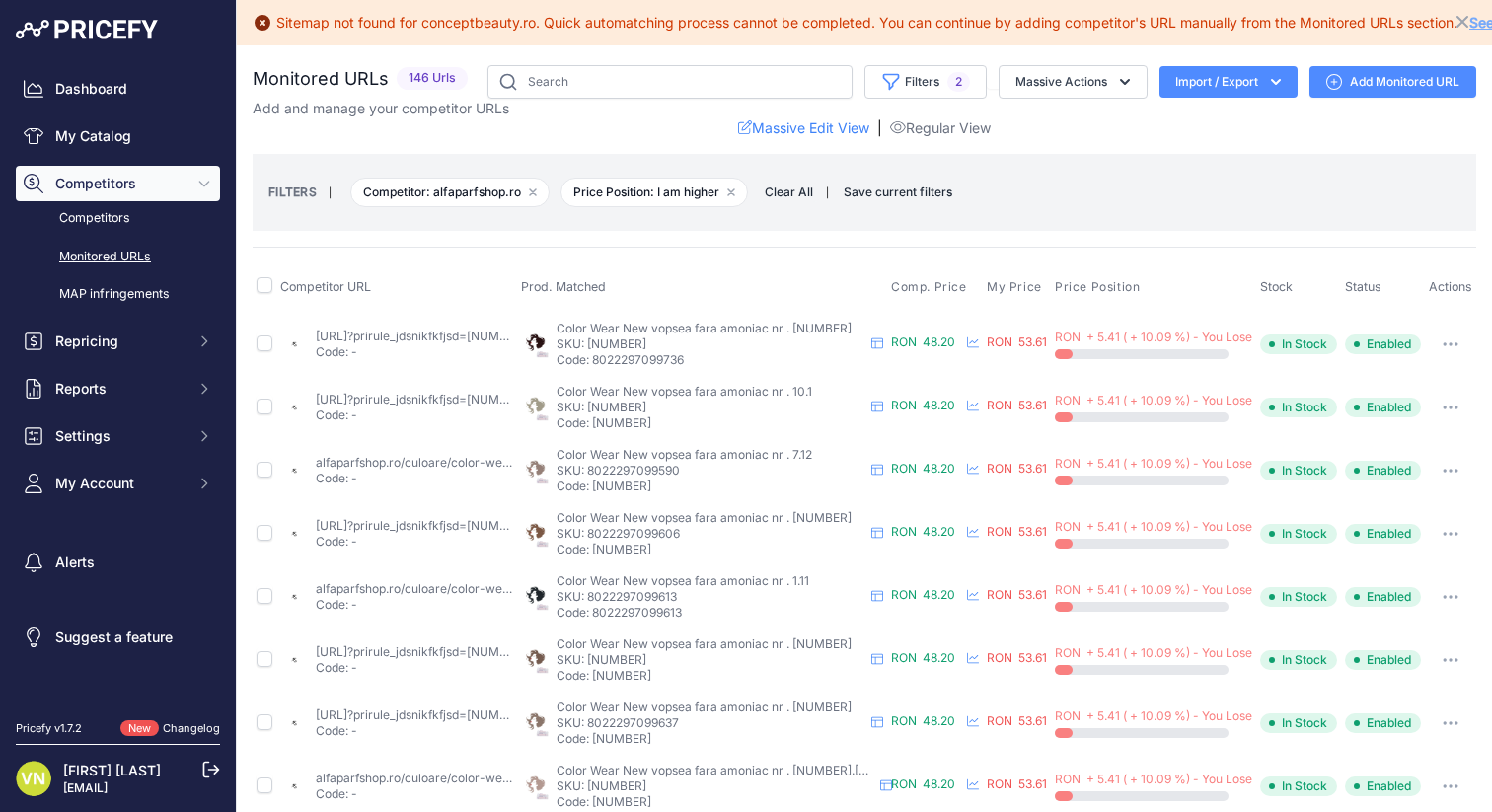 scroll, scrollTop: 0, scrollLeft: 0, axis: both 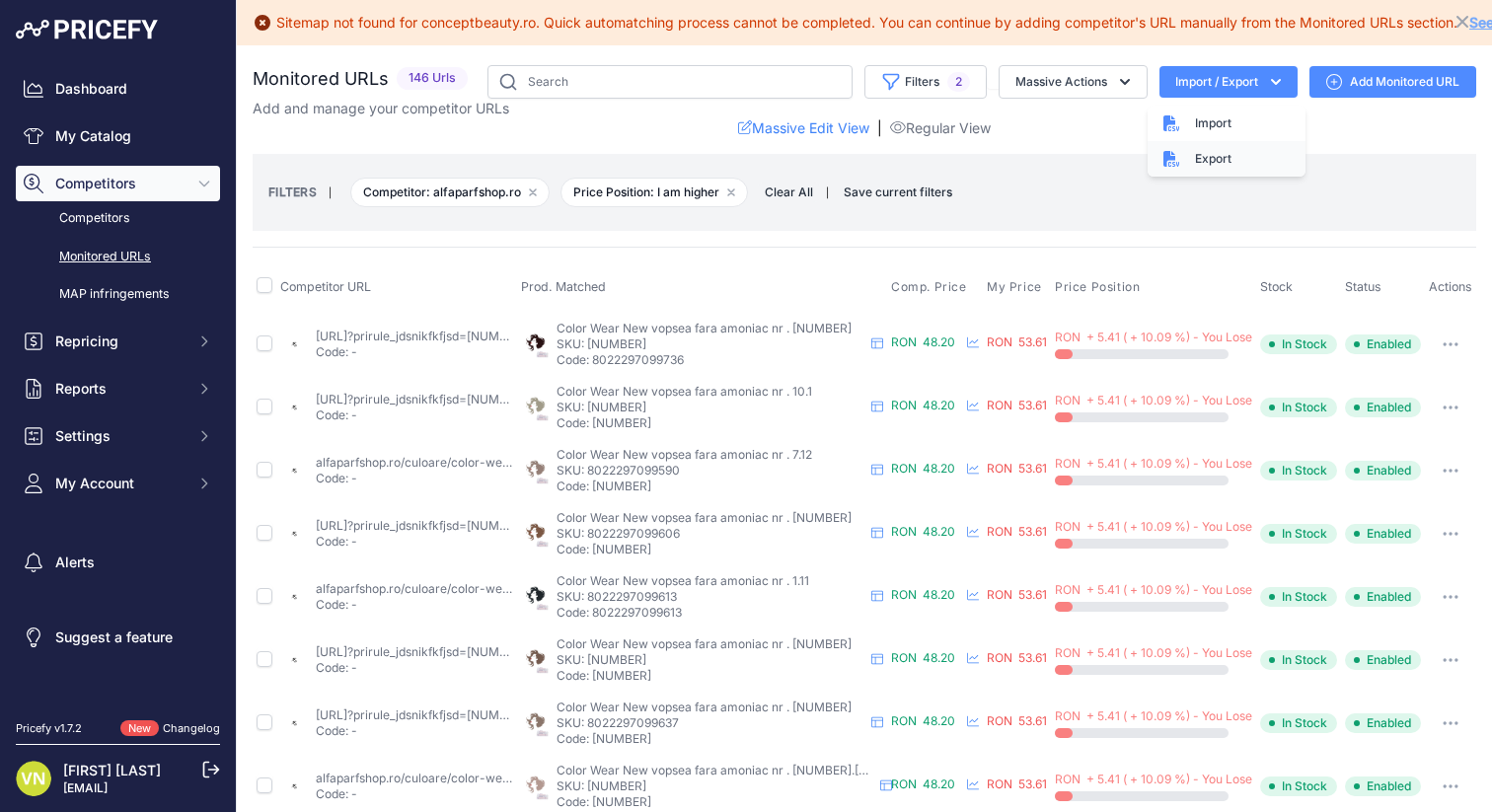 click on "Export" at bounding box center (1227, 159) 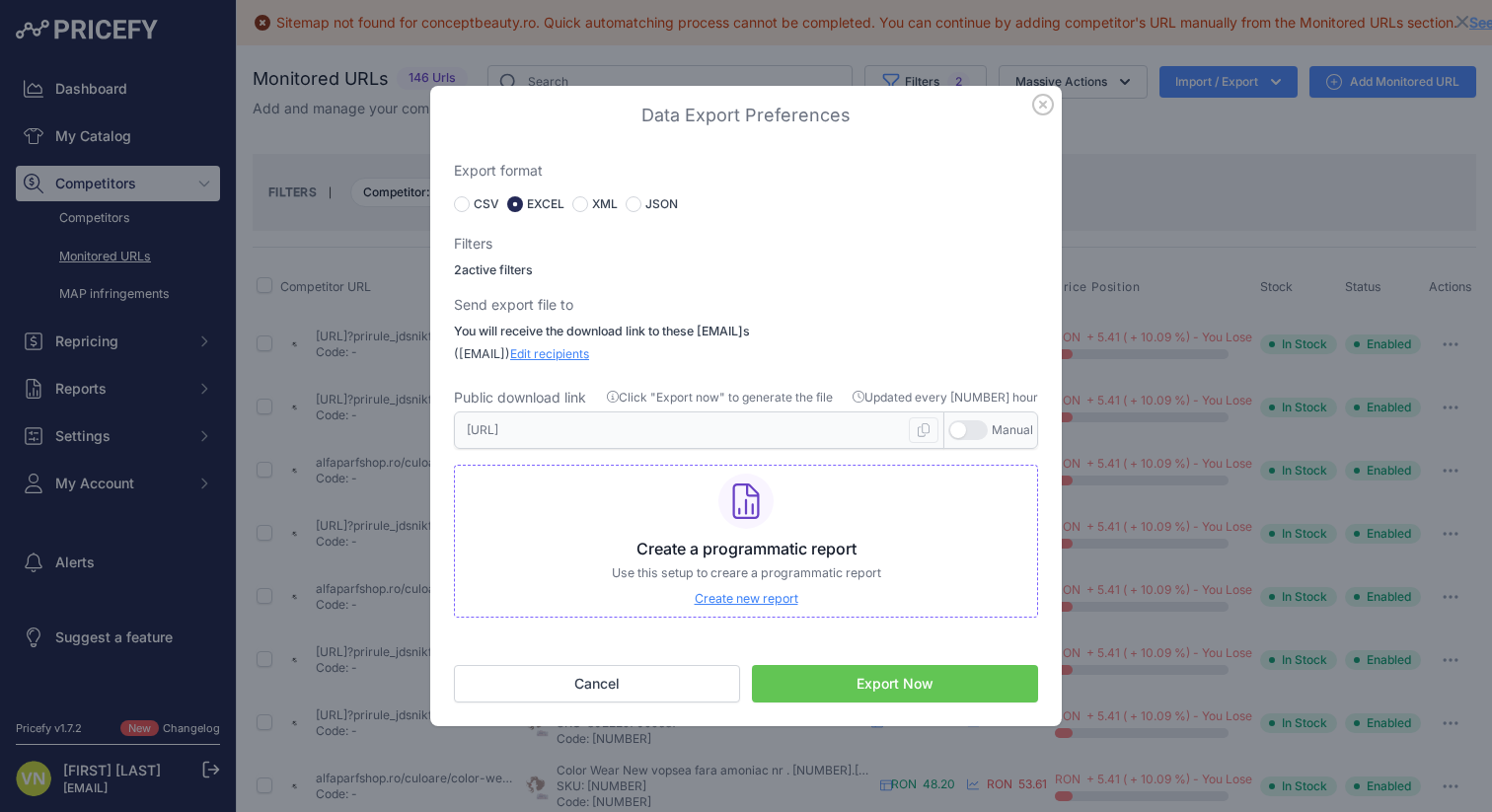 click on "Export Now" at bounding box center (895, 684) 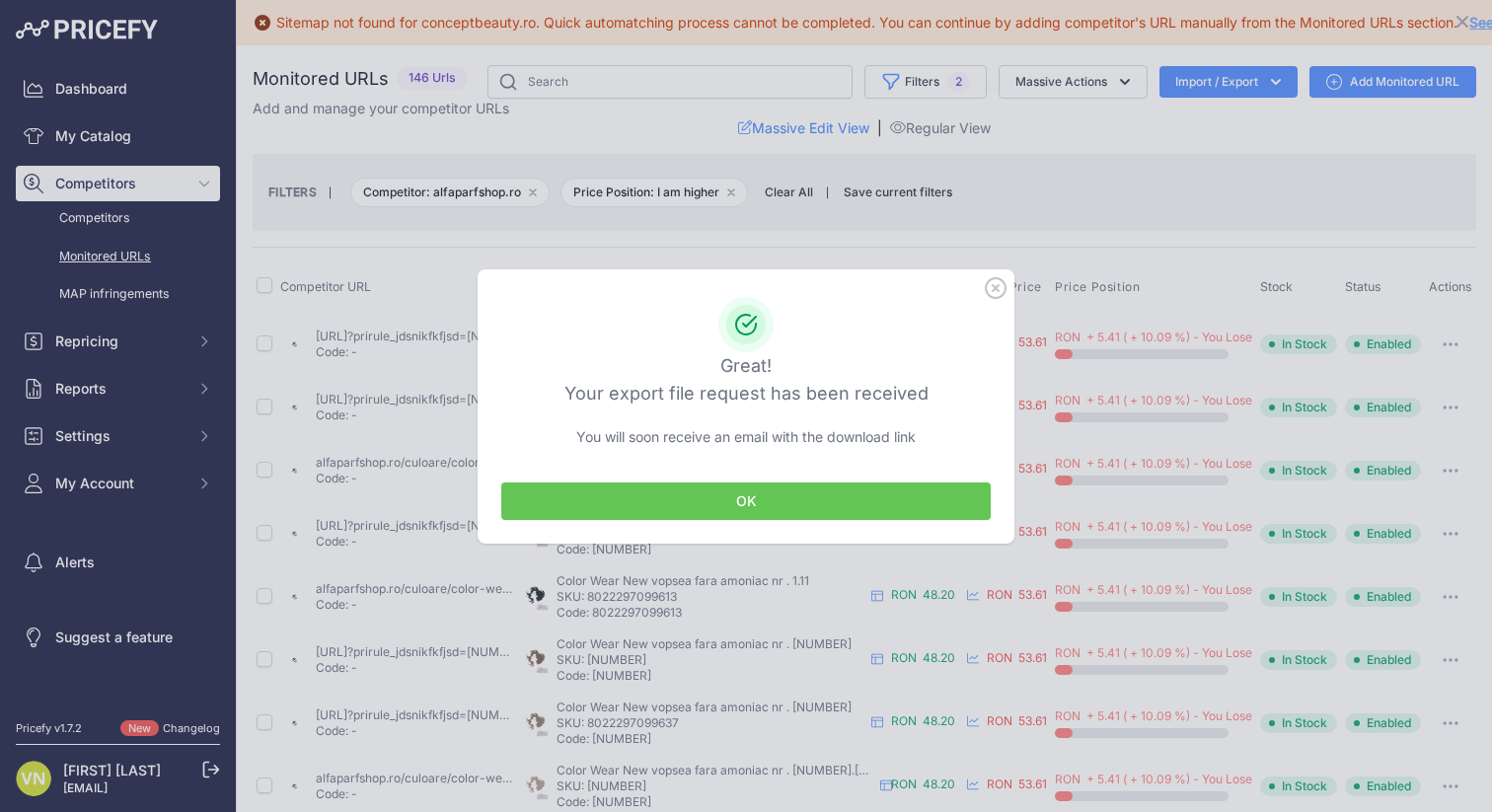 click on "OK" at bounding box center (746, 501) 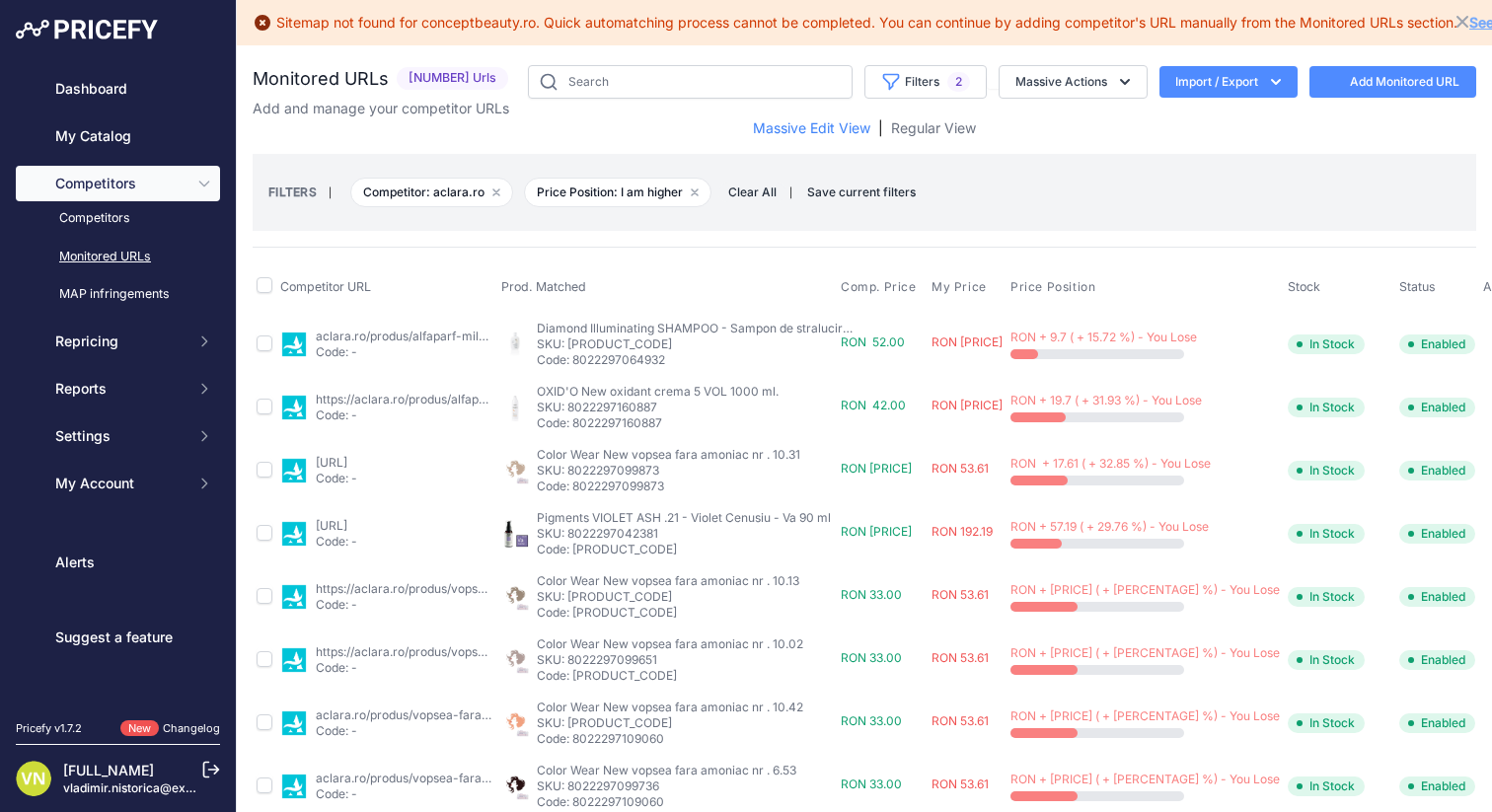 scroll, scrollTop: 0, scrollLeft: 0, axis: both 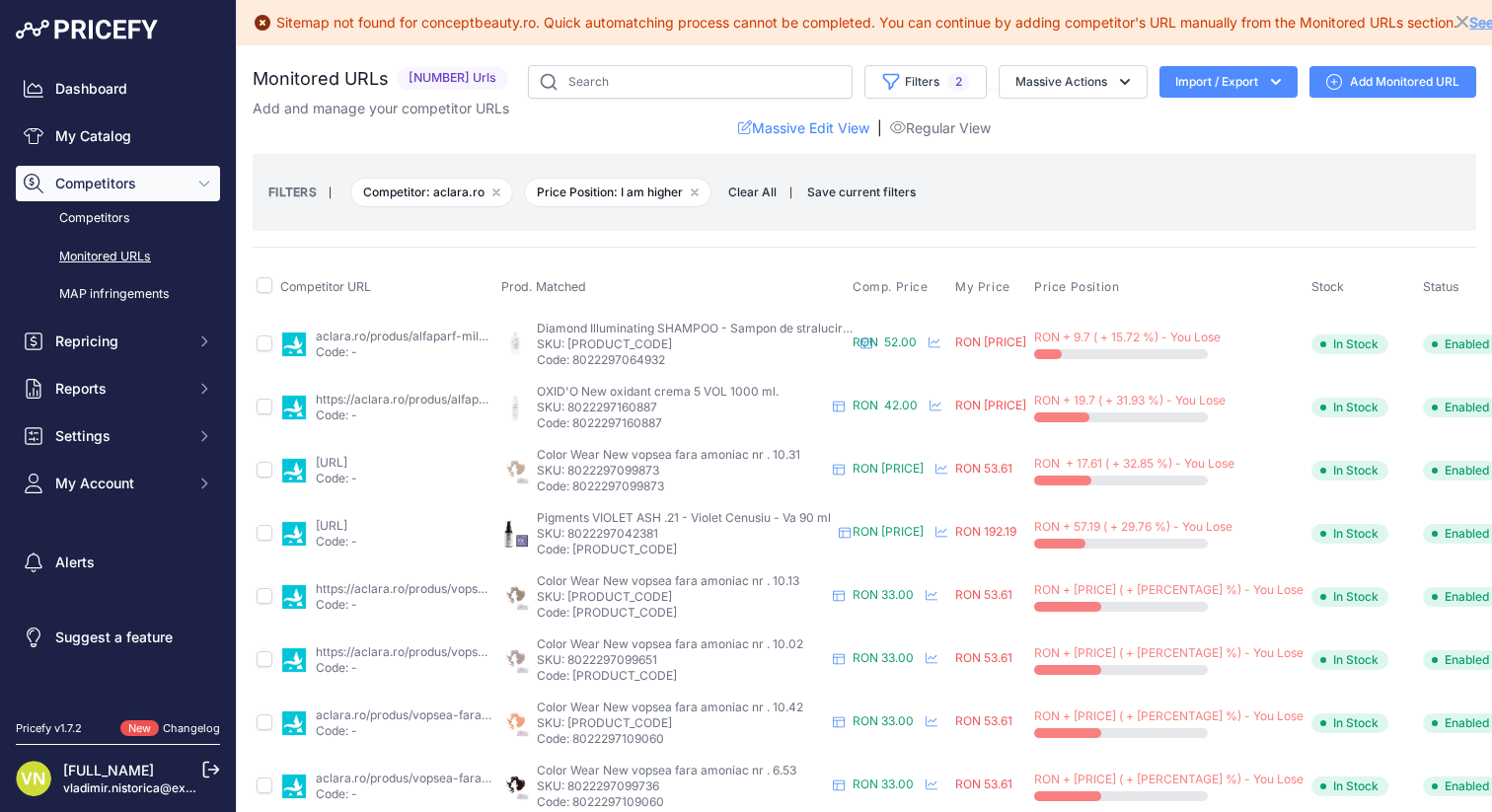 click on "Import / Export" at bounding box center [1229, 82] 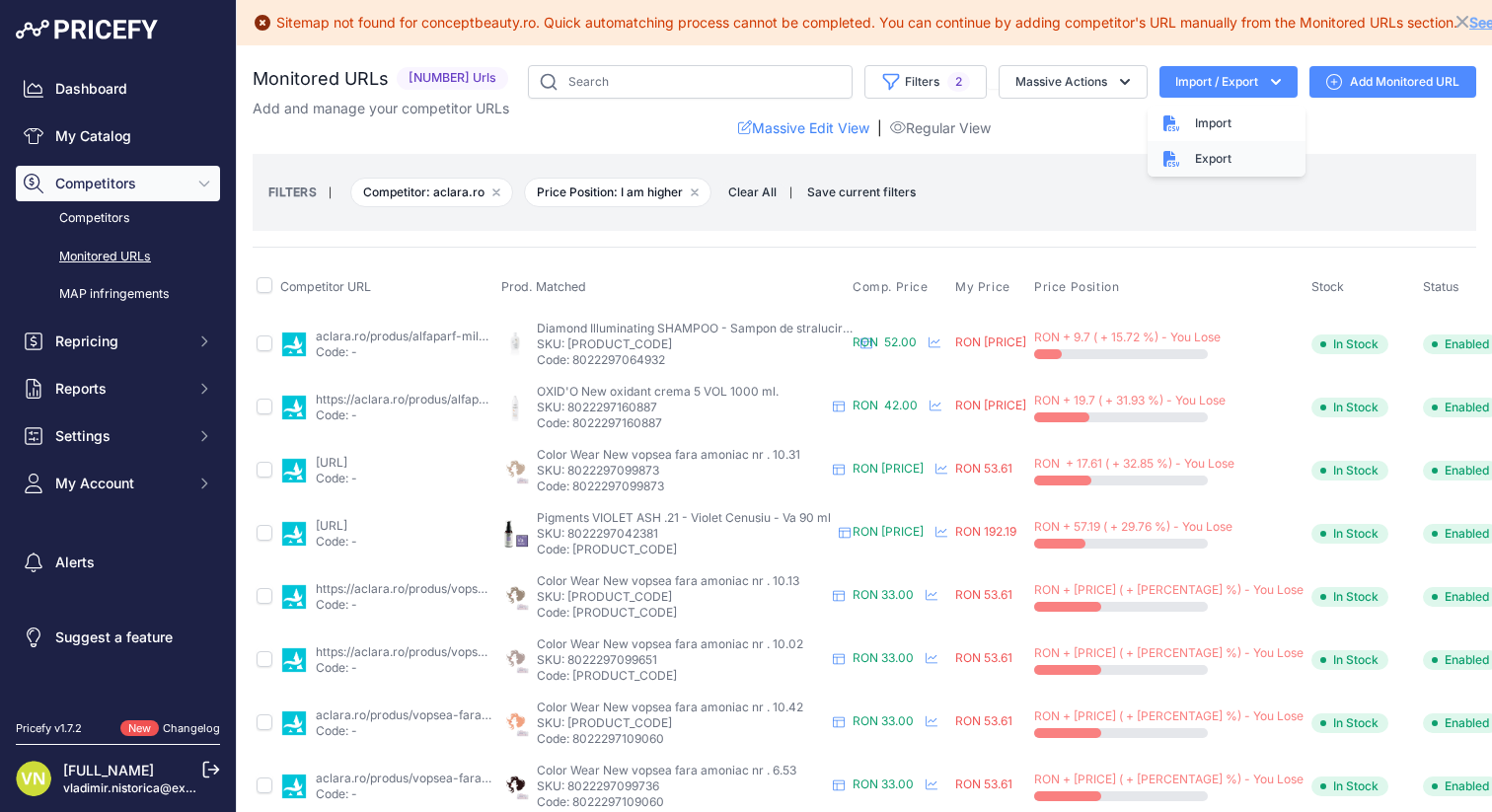 click on "Export" at bounding box center [1227, 159] 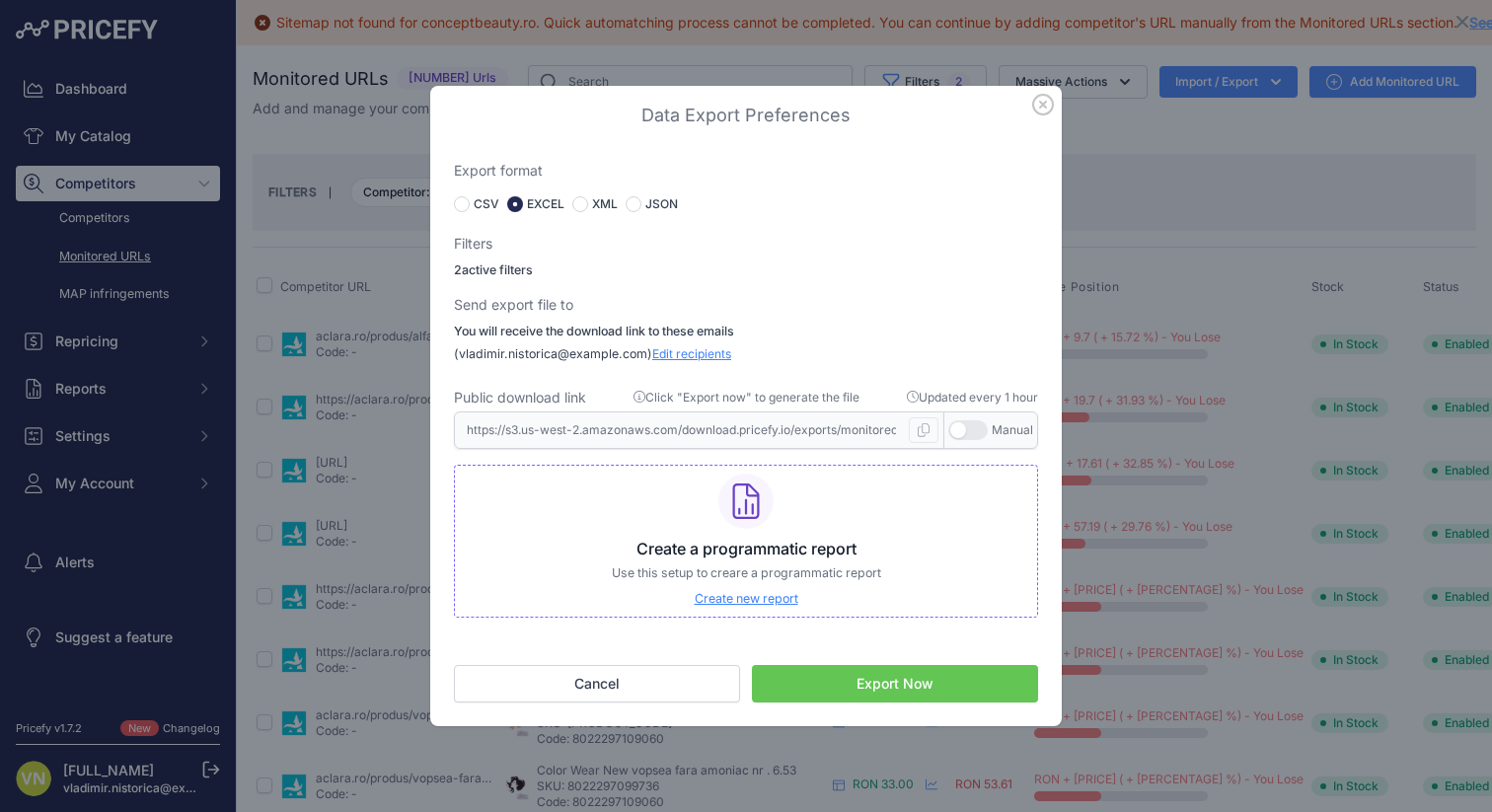 click on "Export Now" at bounding box center [895, 684] 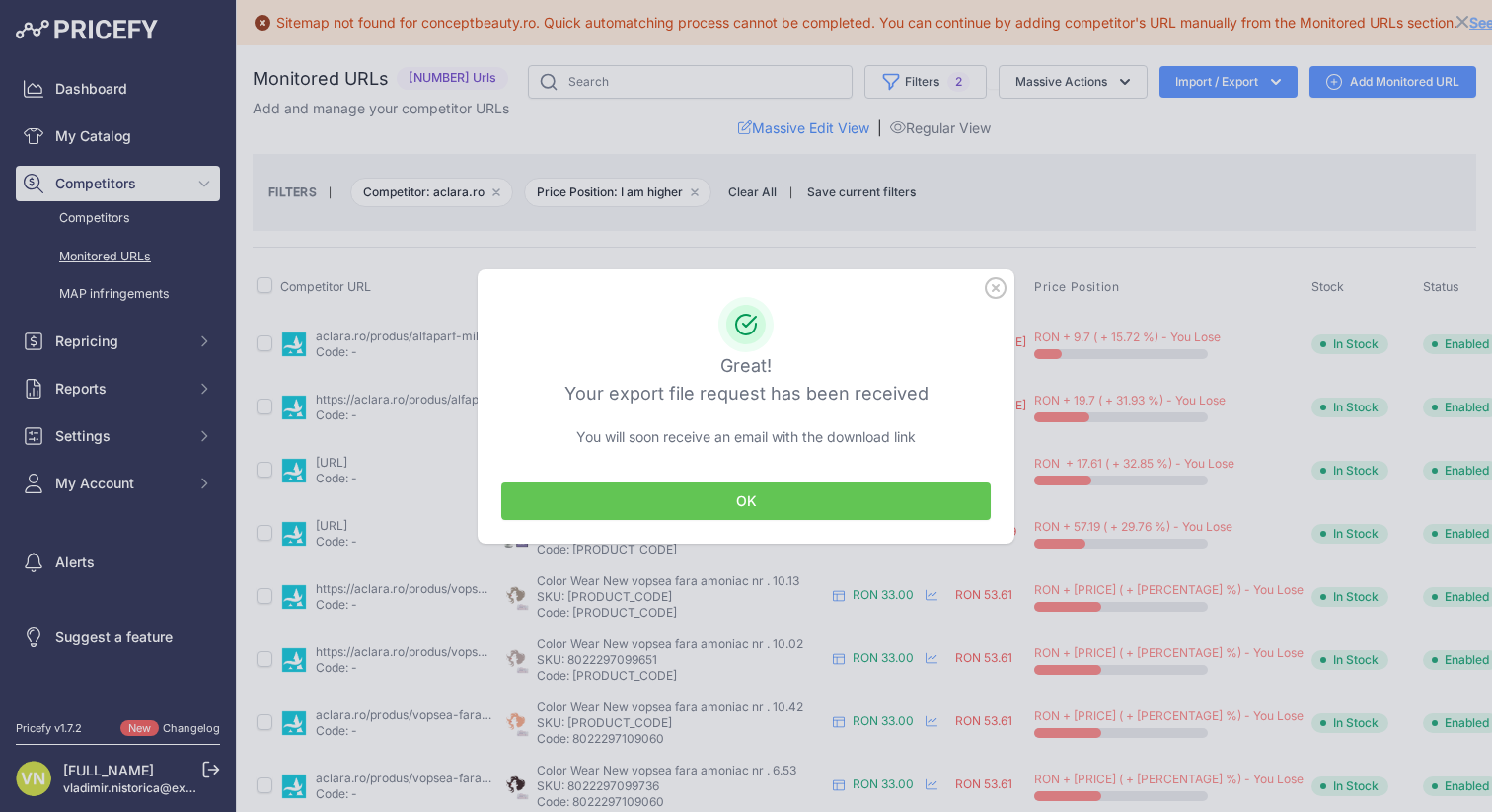 click on "OK" at bounding box center (746, 501) 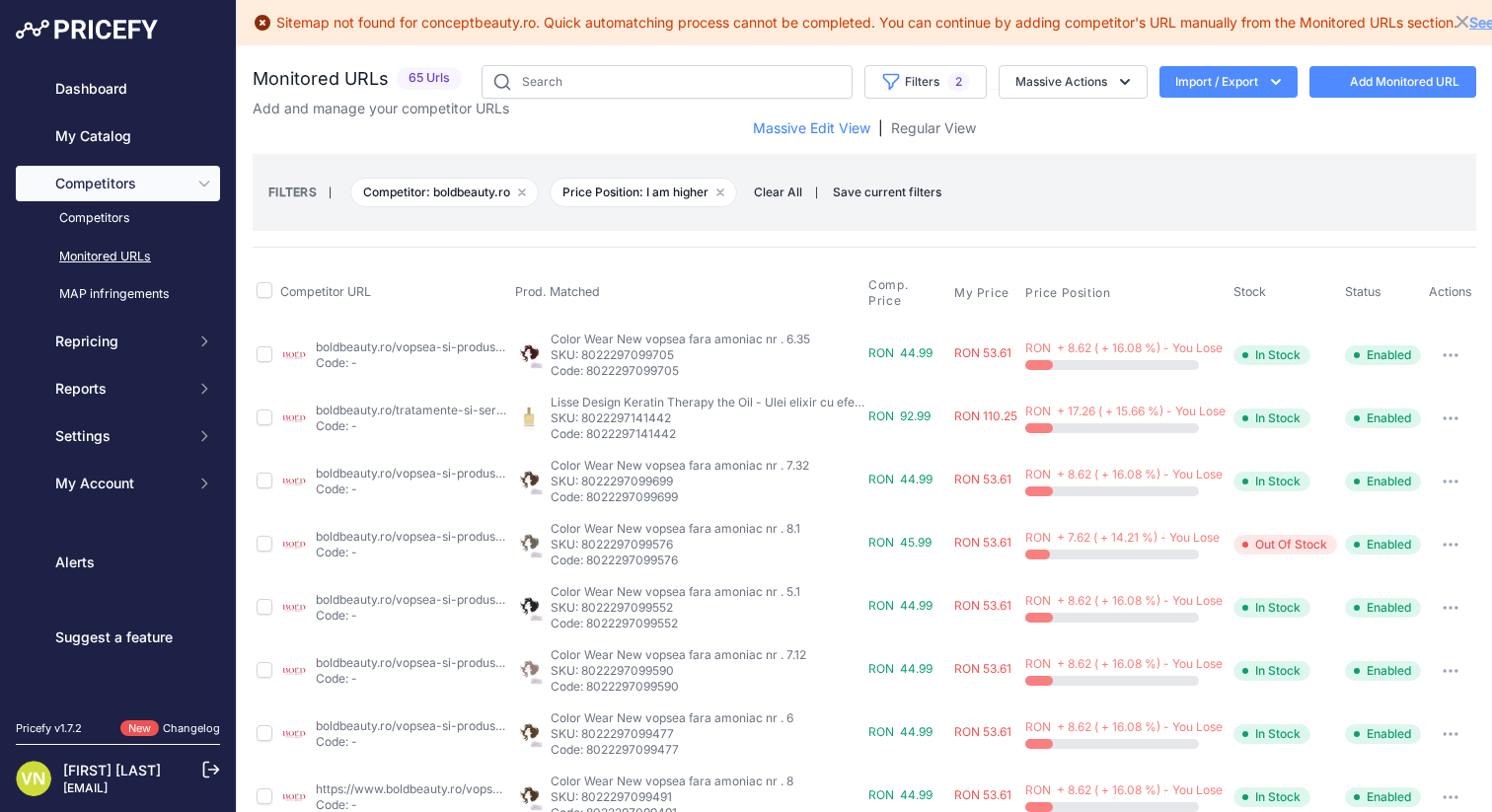 scroll, scrollTop: 0, scrollLeft: 0, axis: both 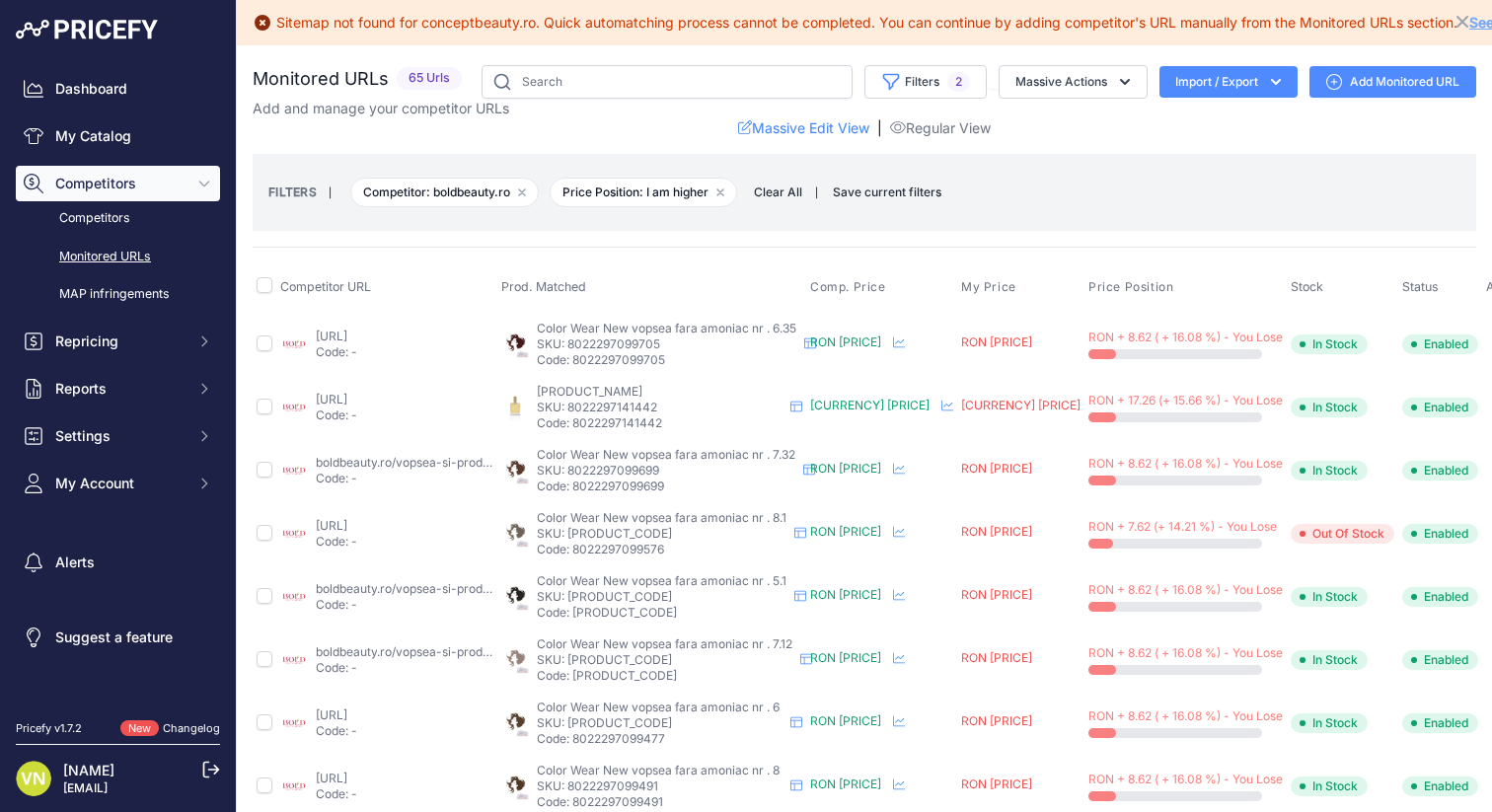 click on "Import / Export" at bounding box center (1229, 82) 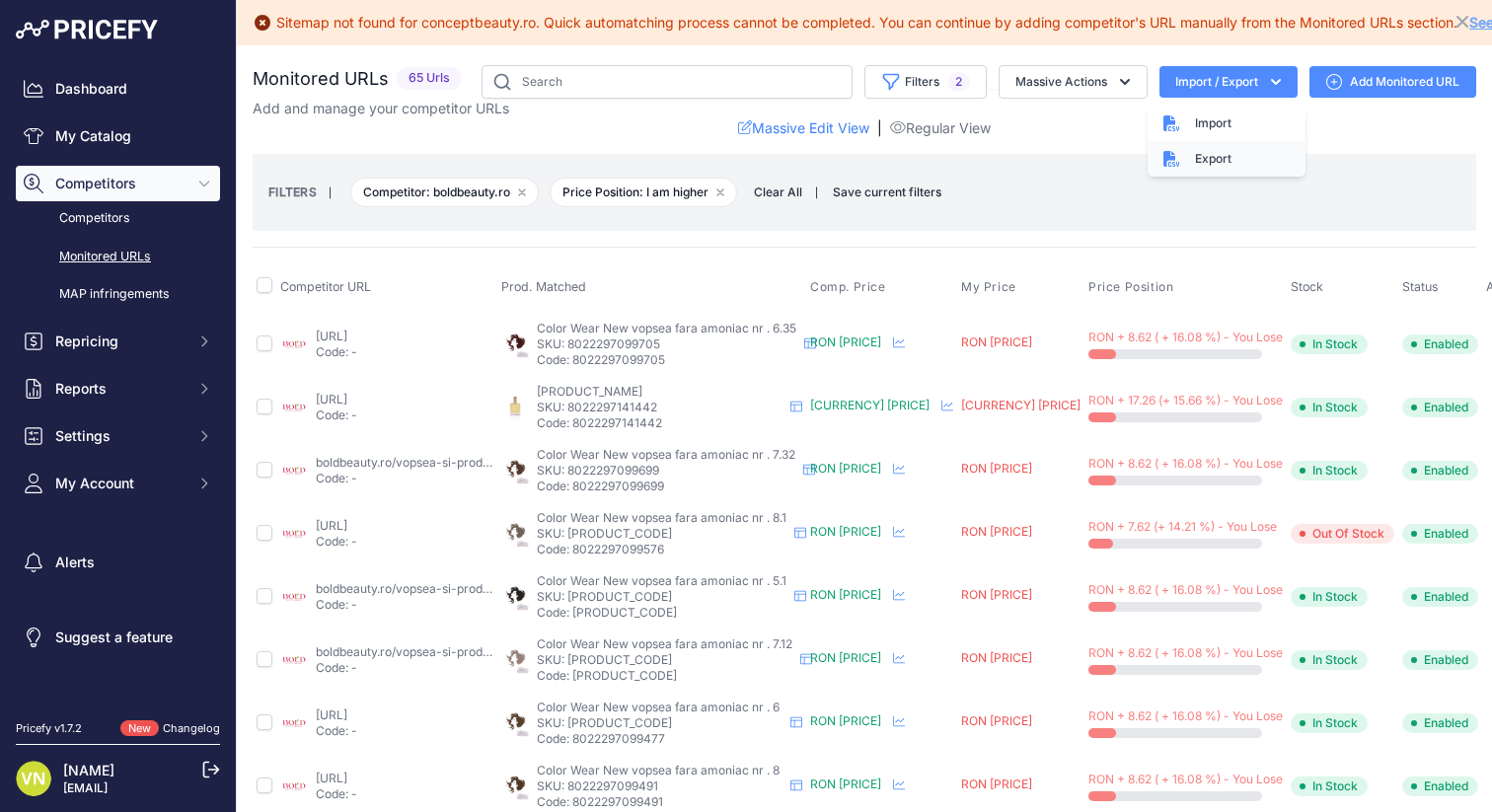 click on "Export" at bounding box center [1227, 159] 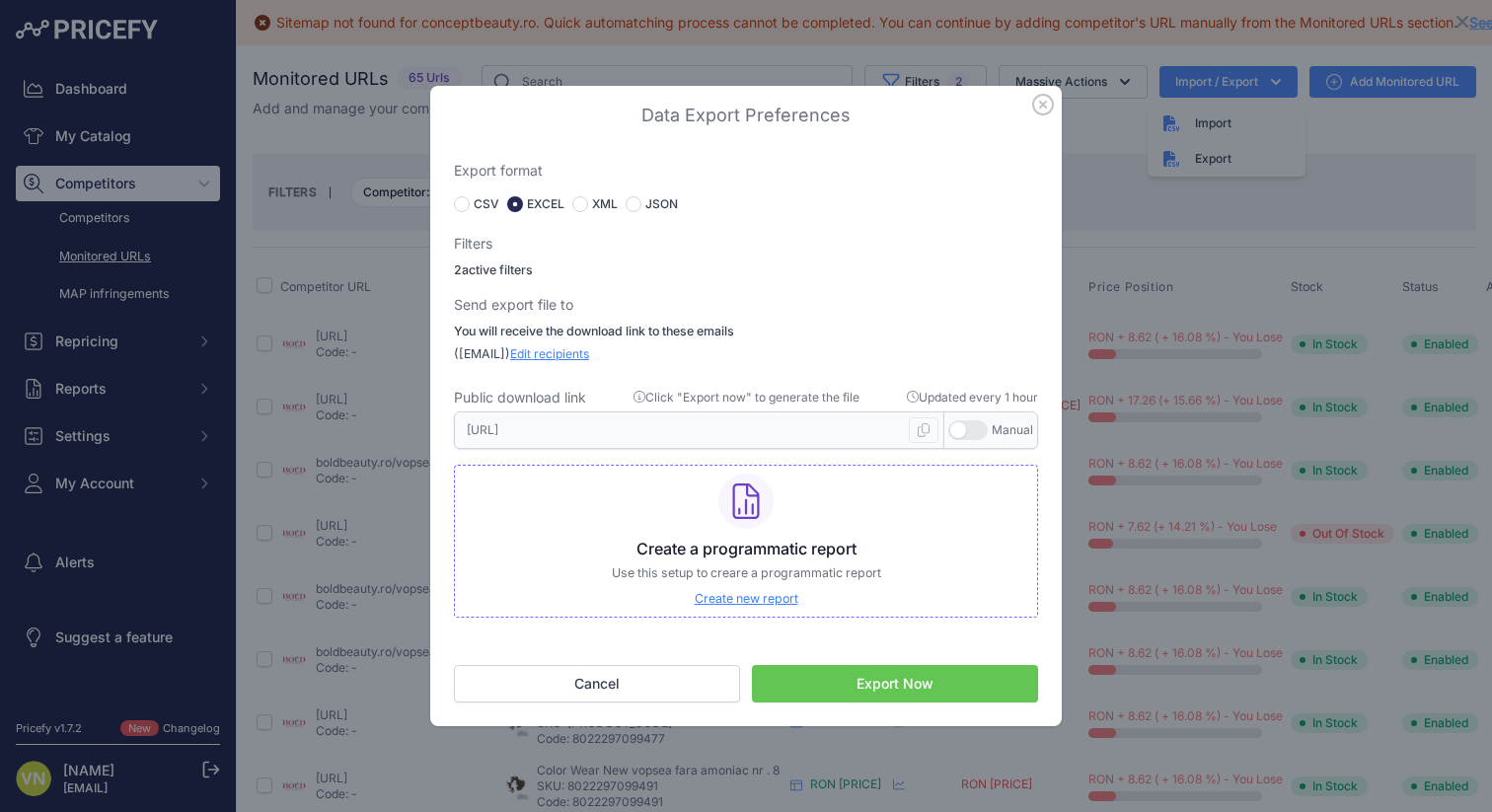 click on "Export Now" at bounding box center [895, 684] 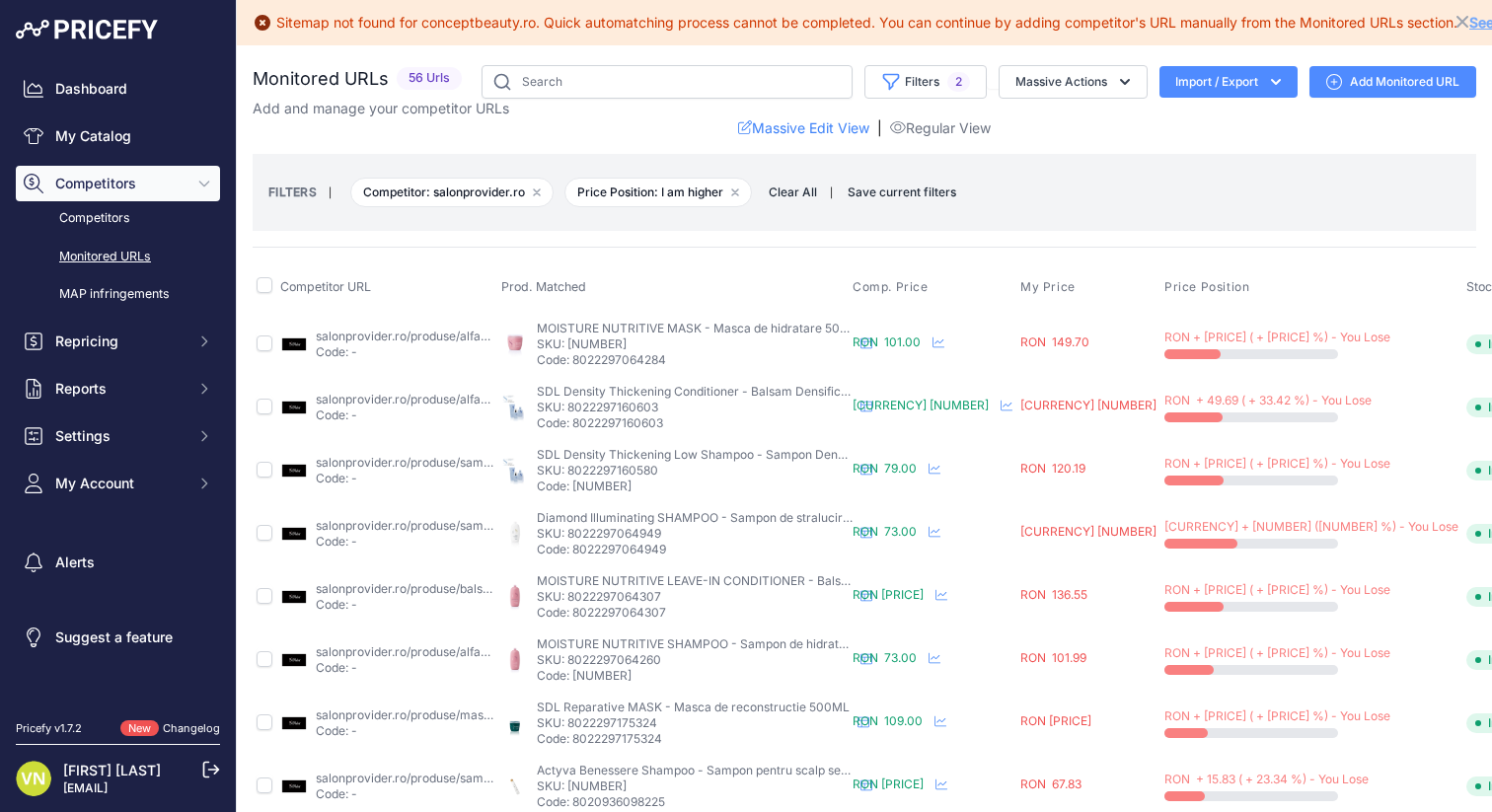 scroll, scrollTop: 0, scrollLeft: 0, axis: both 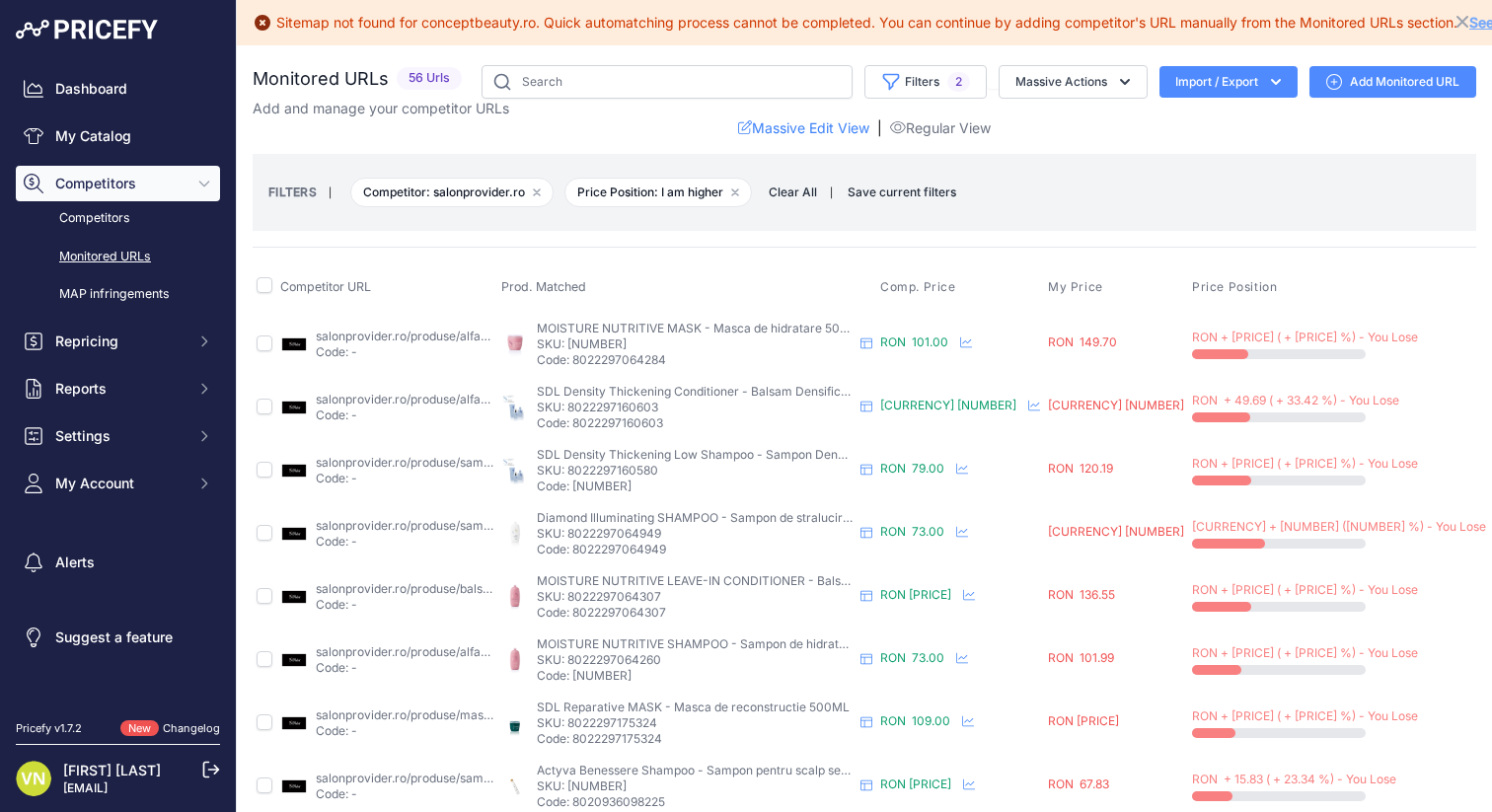 click on "Import / Export" at bounding box center (1229, 82) 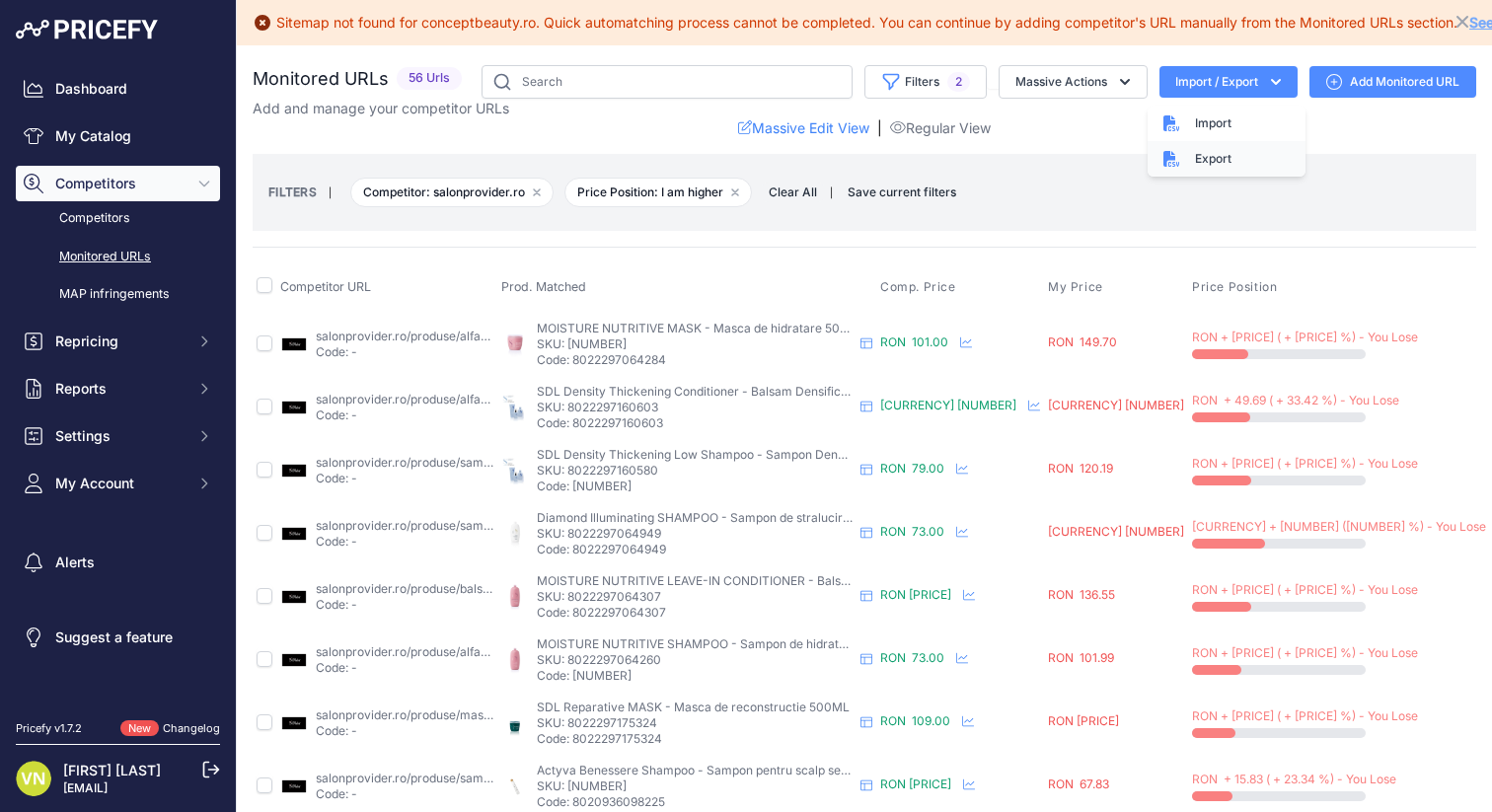 click on "Export" at bounding box center (1227, 159) 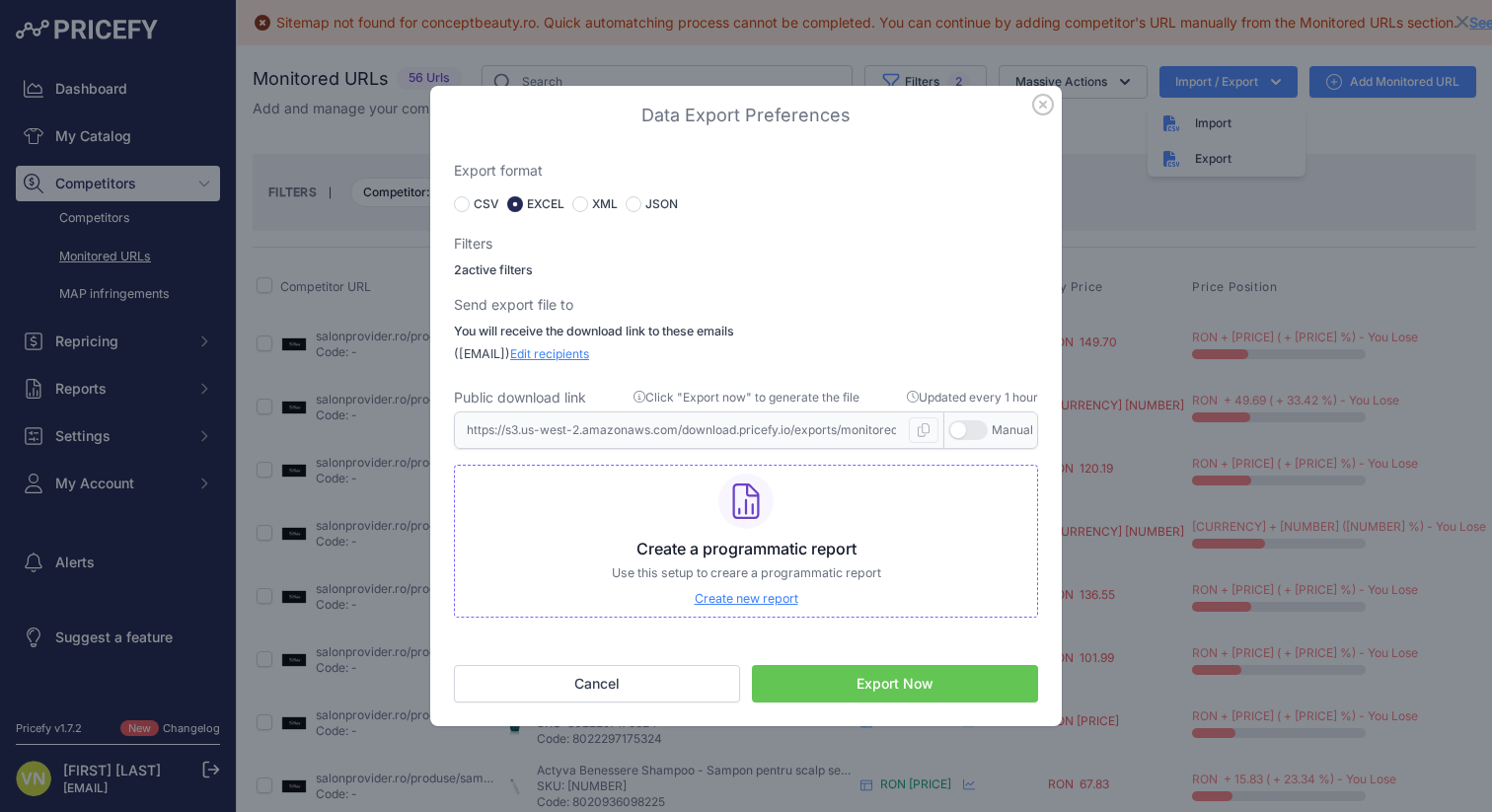 click on "Export Now" at bounding box center (895, 684) 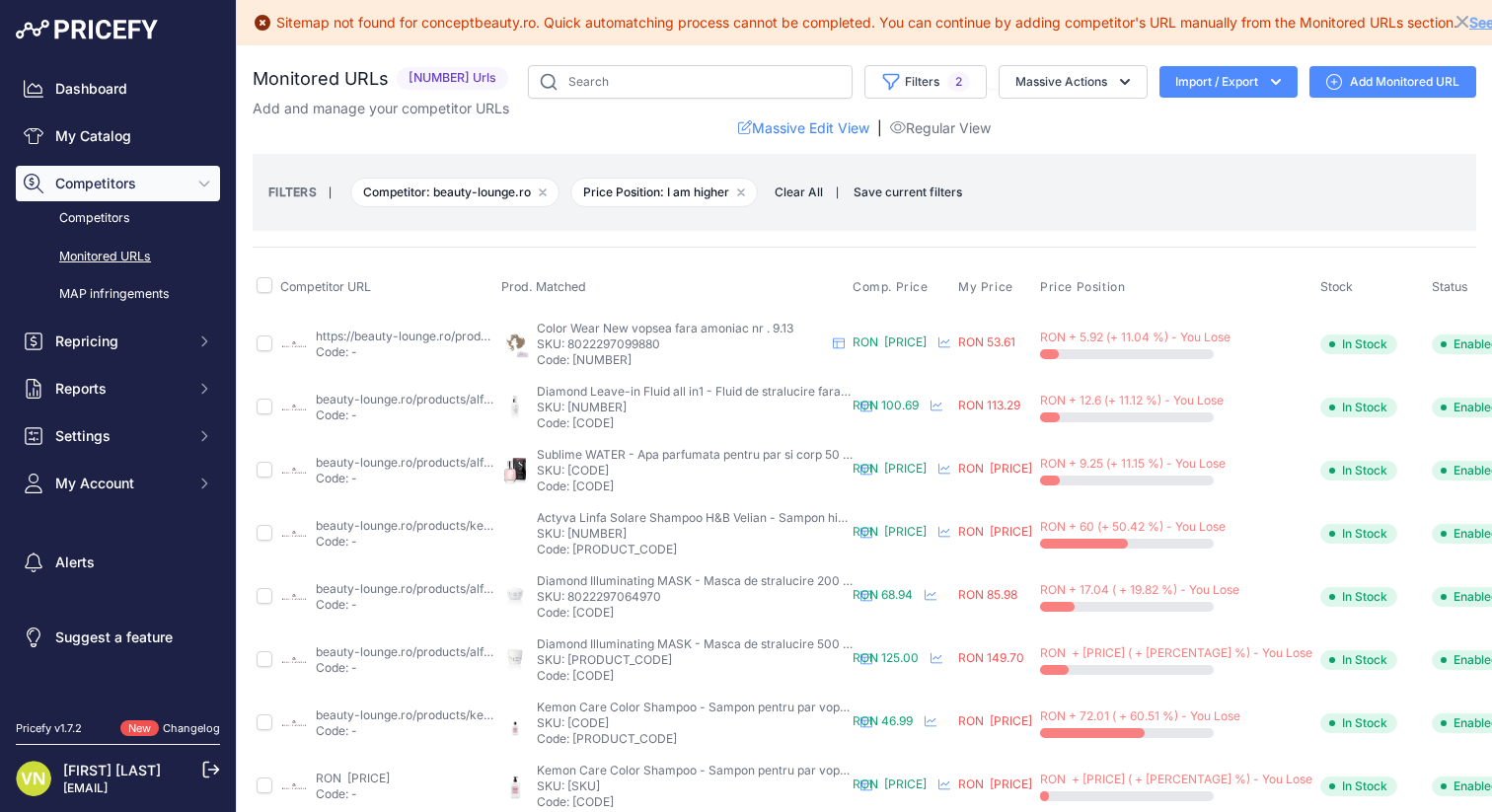 scroll, scrollTop: 0, scrollLeft: 0, axis: both 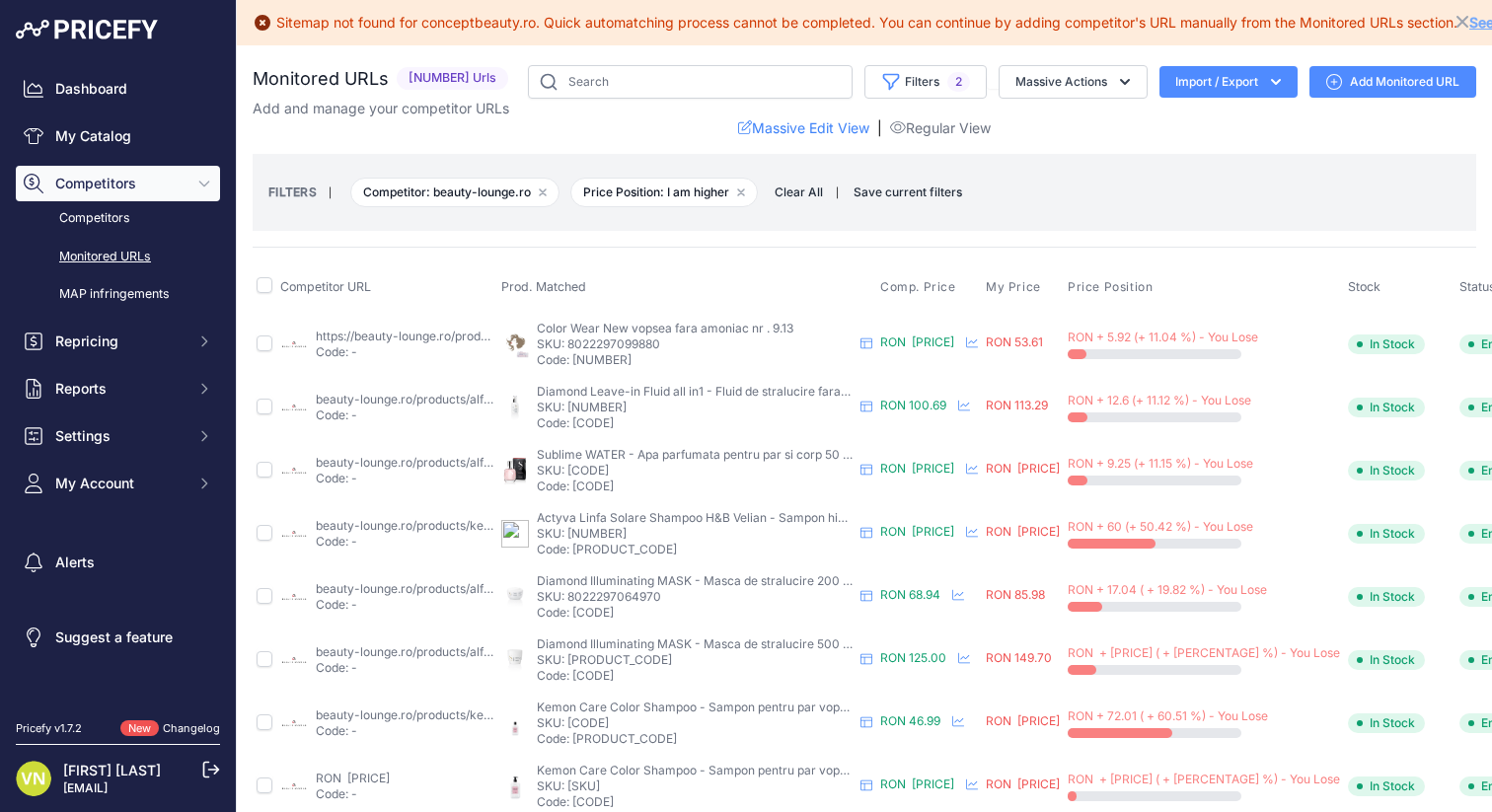 click on "Import / Export" at bounding box center (1229, 82) 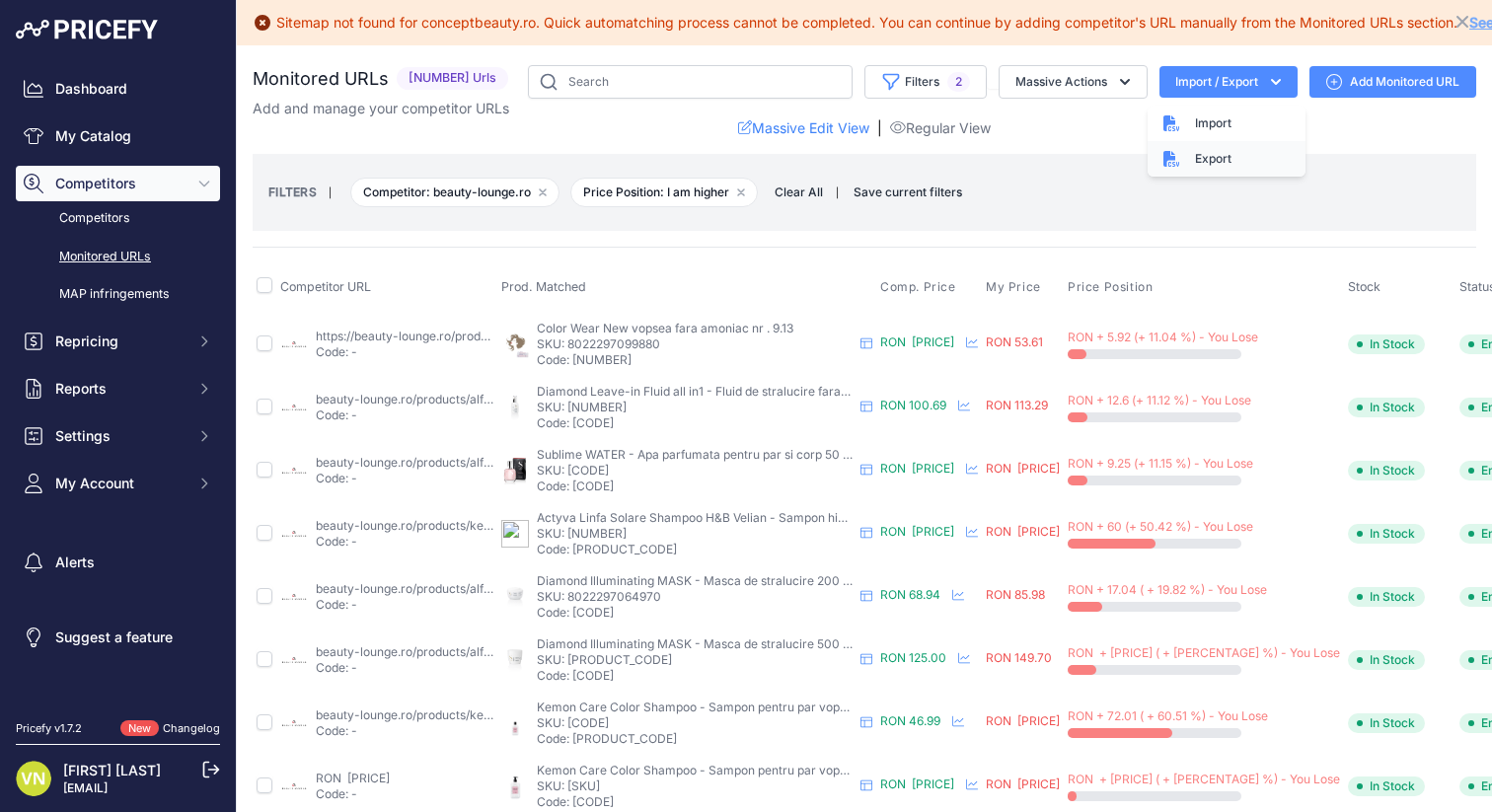 click on "Export" at bounding box center (1227, 159) 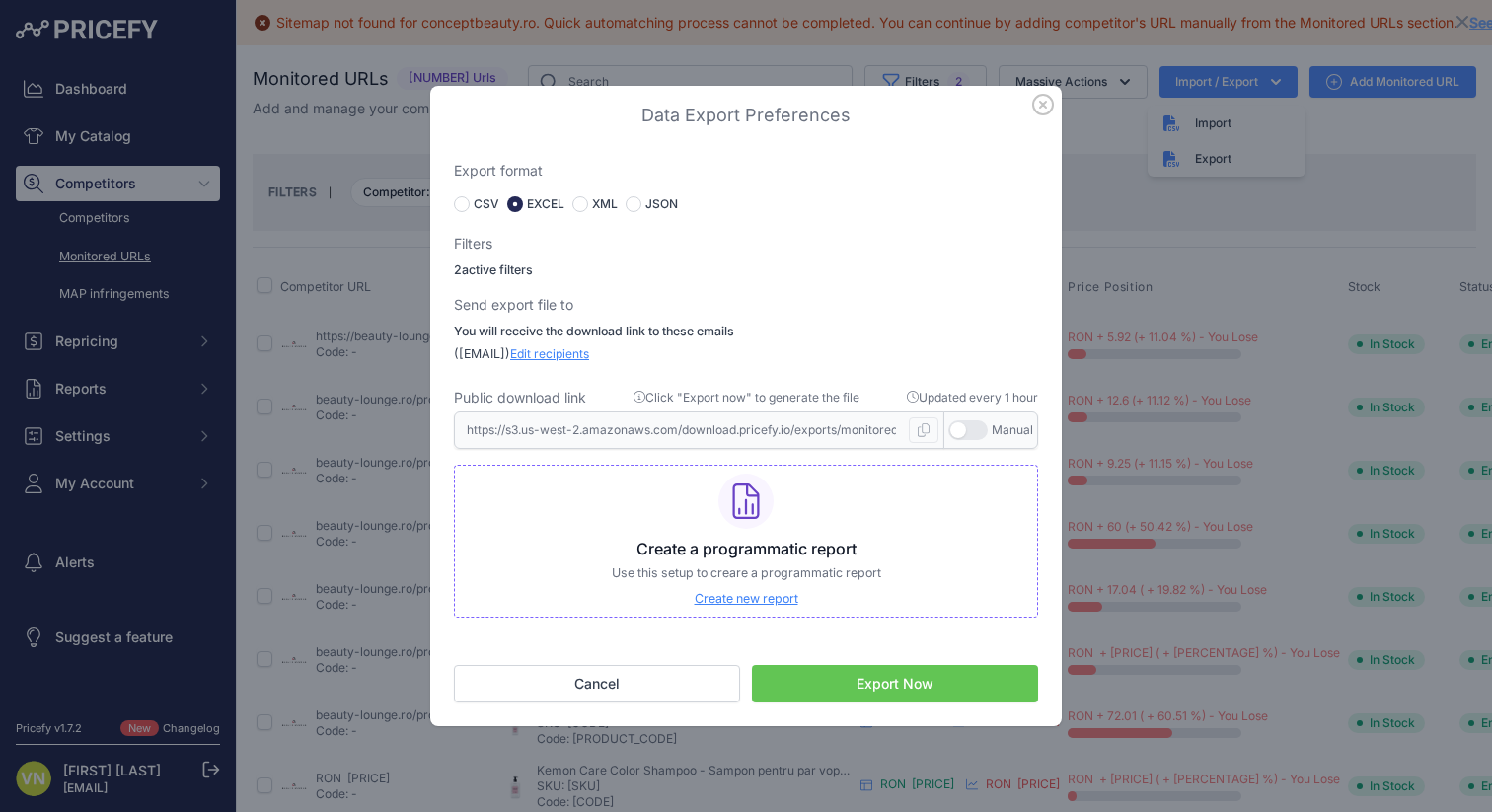 click on "Export Now" at bounding box center (895, 684) 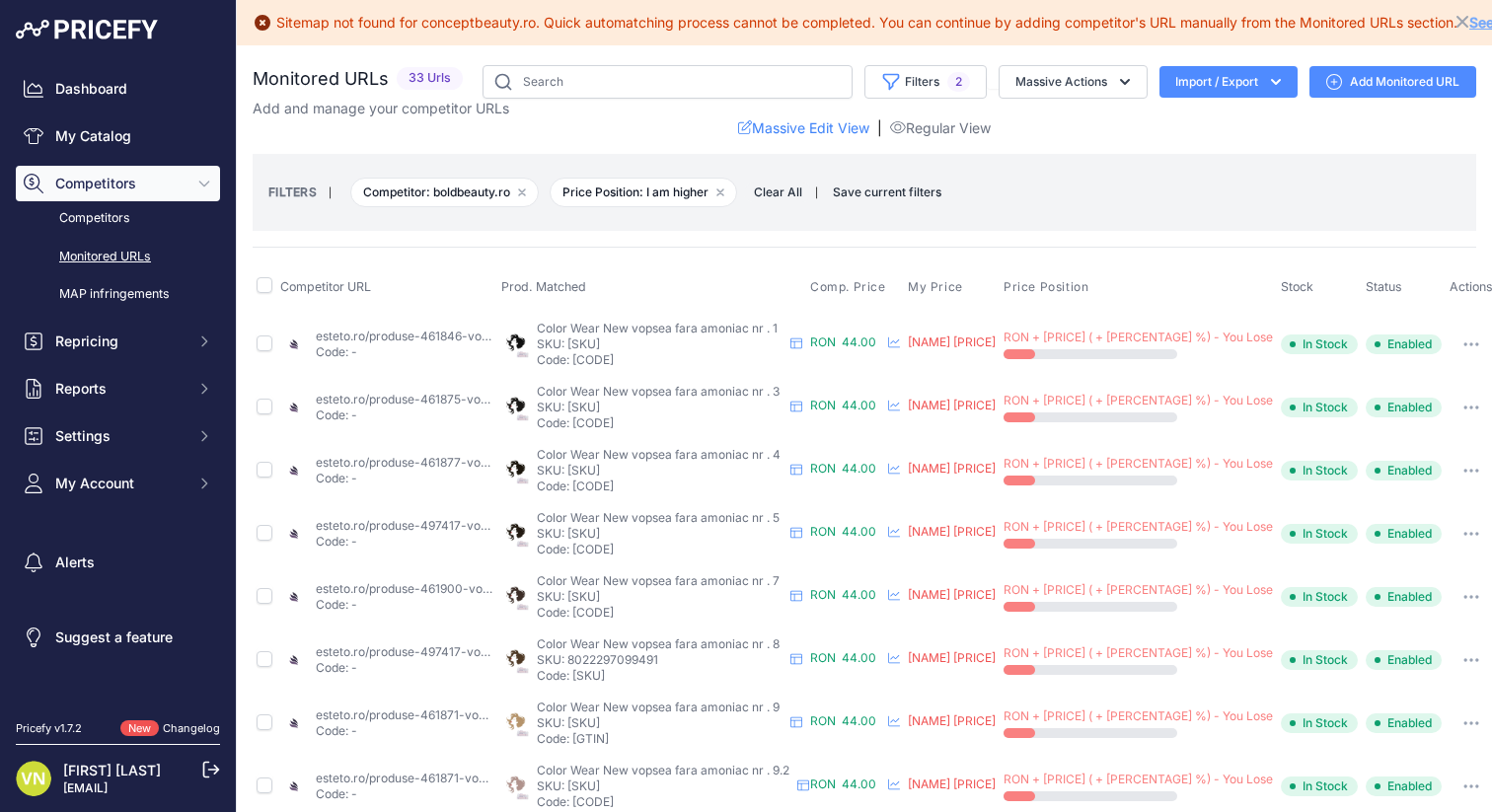 scroll, scrollTop: 0, scrollLeft: 0, axis: both 